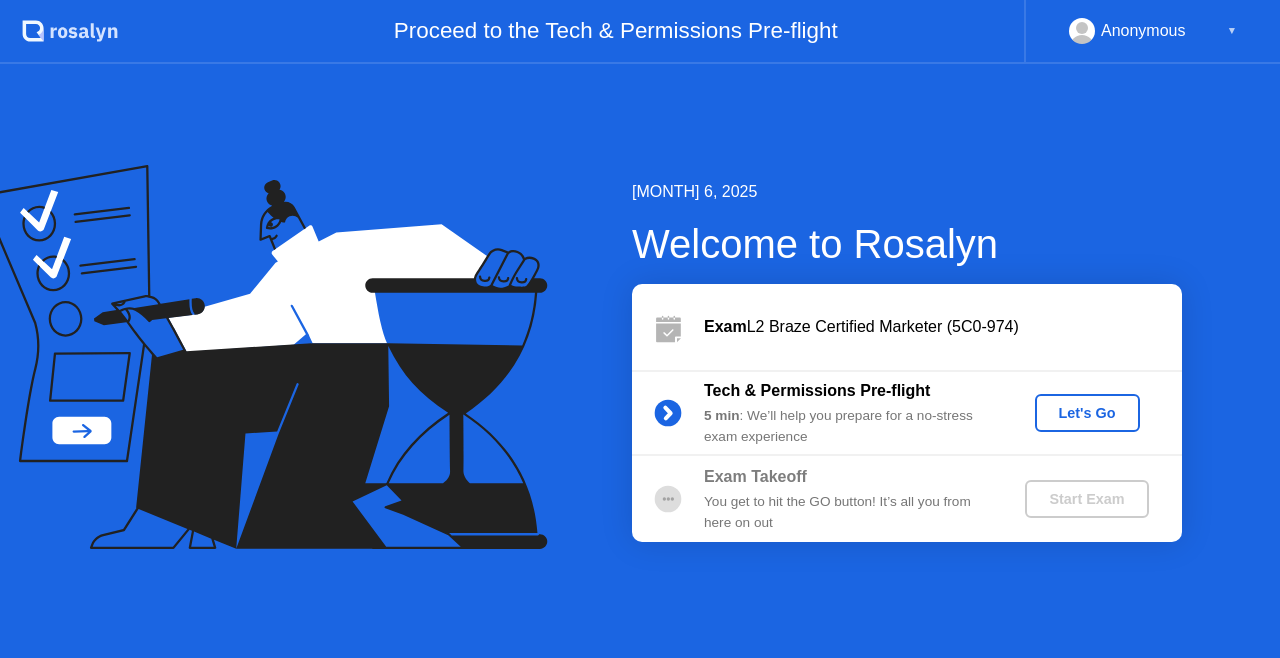 scroll, scrollTop: 0, scrollLeft: 0, axis: both 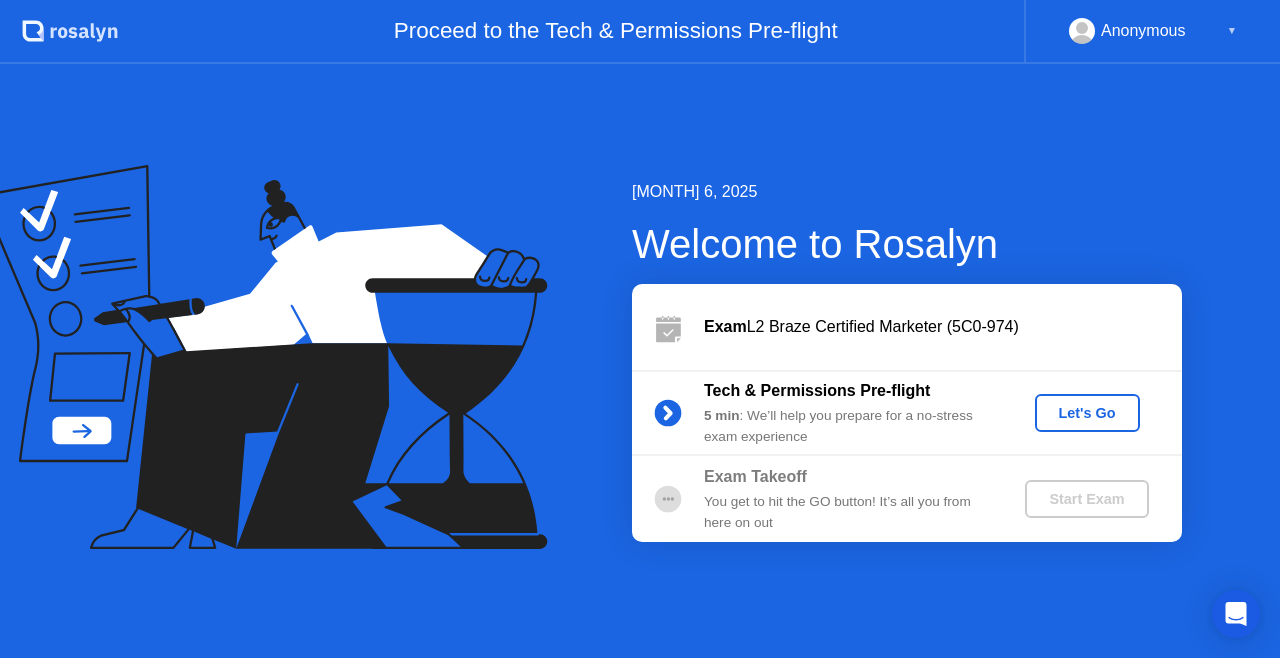 click on "[MONTH] 6, 2025 Welcome to [NAME] Exam  L2 Braze Certified Marketer (5C0-974)  Tech & Permissions Pre-flight 5 min : We’ll help you prepare for a no-stress exam experience Let's Go Exam Takeoff You get to hit the GO button! It’s all you from here on out Start Exam" 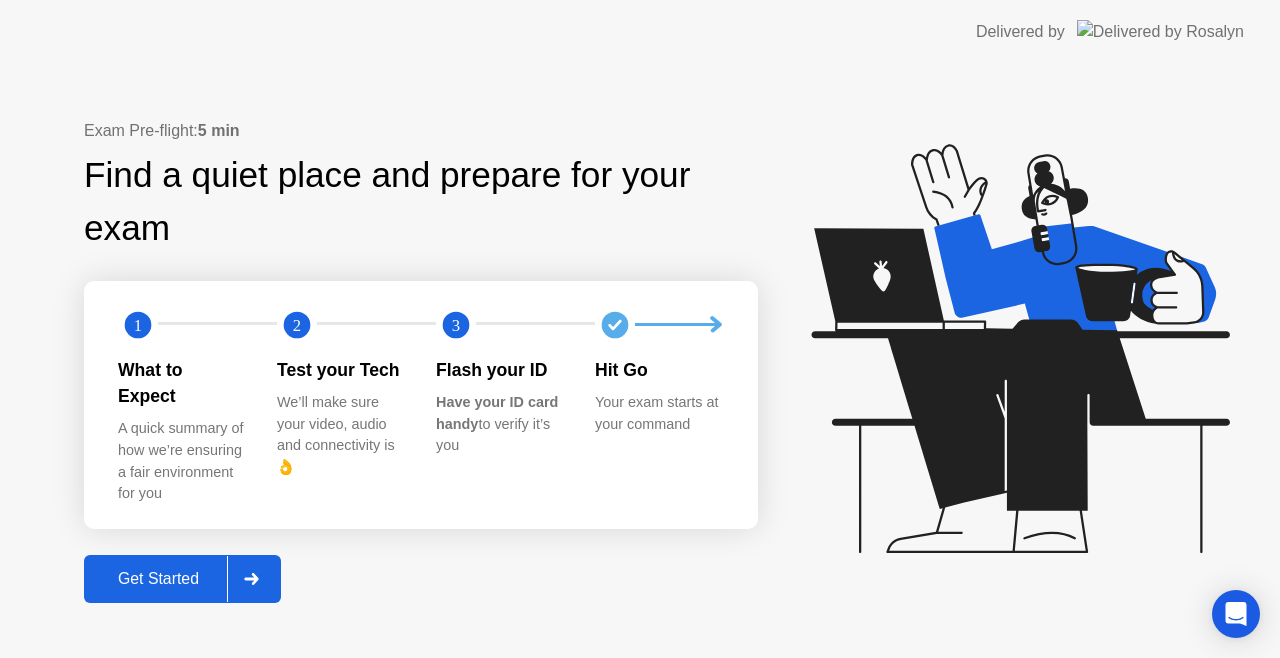 click on "Get Started" 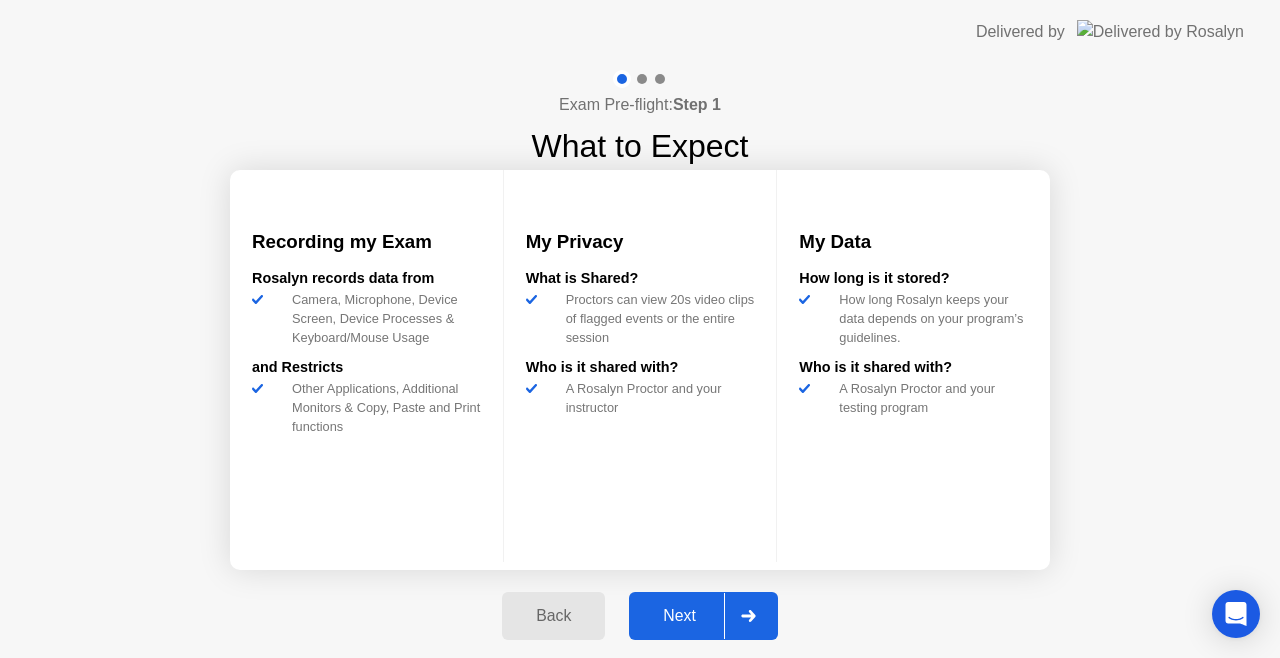 click on "Next" 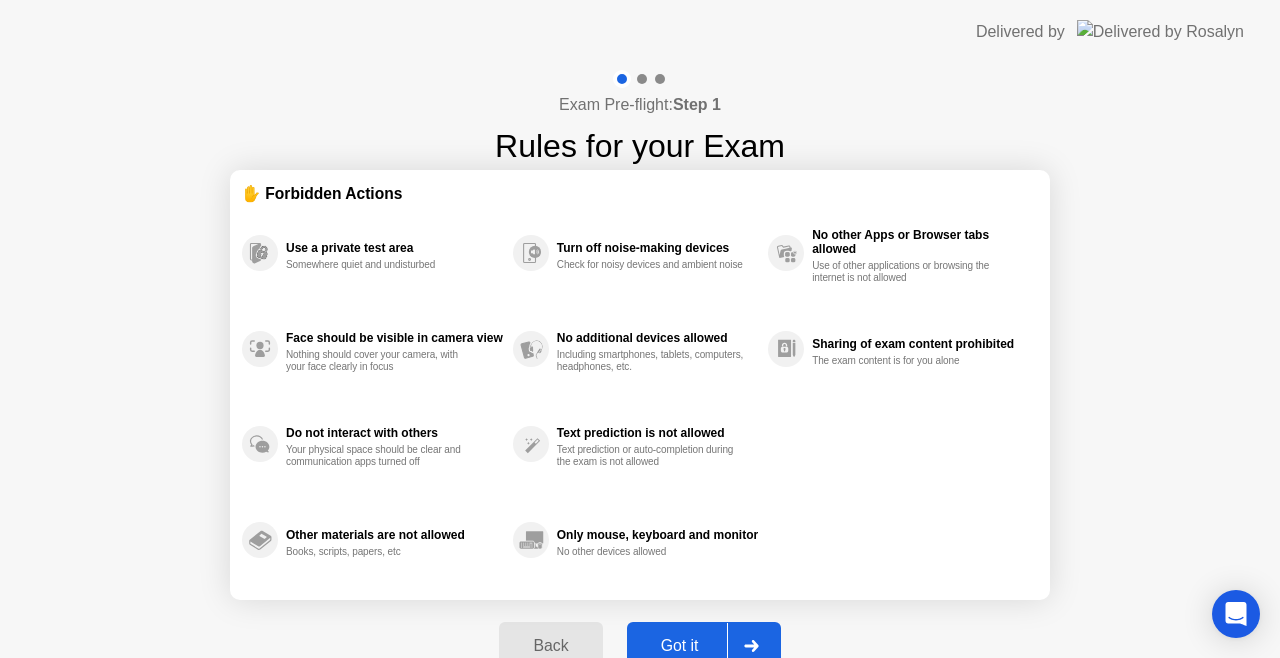 click on "Exam Pre-flight:  Step 1 Rules for your Exam ✋ Forbidden Actions Use a private test area Somewhere quiet and undisturbed Face should be visible in camera view Nothing should cover your camera, with your face clearly in focus Do not interact with others Your physical space should be clear and communication apps turned off Other materials are not allowed Books, scripts, papers, etc Turn off noise-making devices Check for noisy devices and ambient noise No additional devices allowed Including smartphones, tablets, computers, headphones, etc. Text prediction is not allowed Text prediction or auto-completion during the exam is not allowed Only mouse, keyboard and monitor No other devices allowed No other Apps or Browser tabs allowed Use of other applications or browsing the internet is not allowed Sharing of exam content prohibited The exam content is for you alone Back Got it" 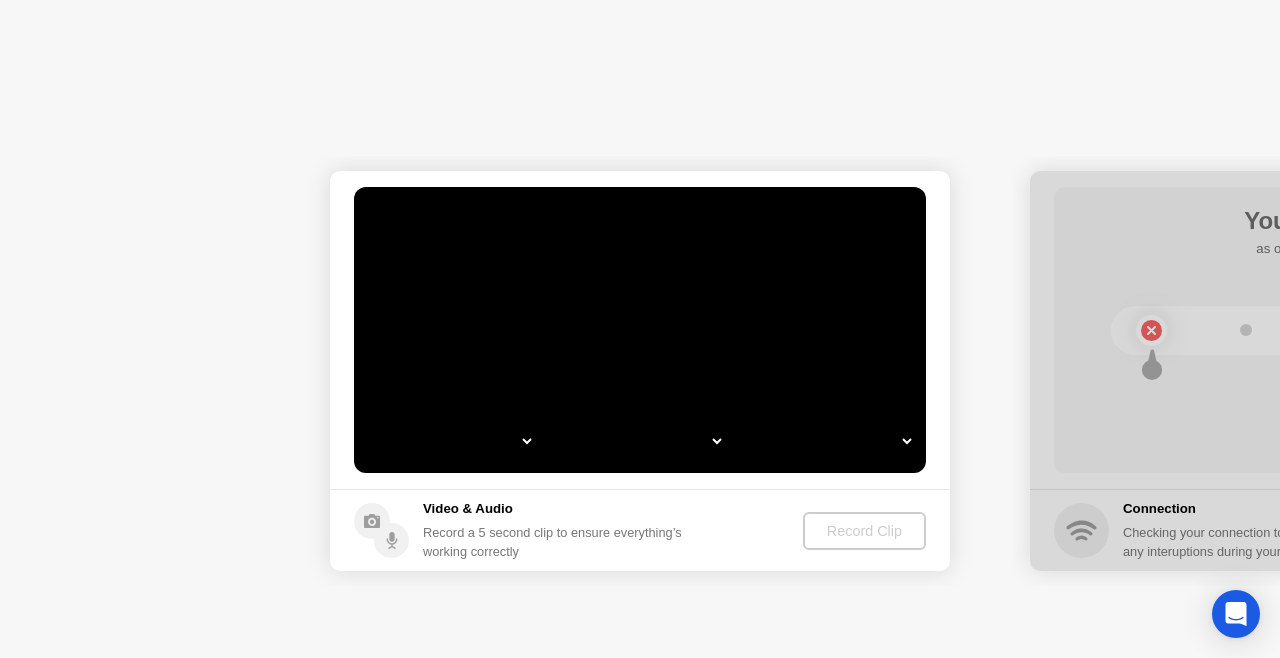 select on "**********" 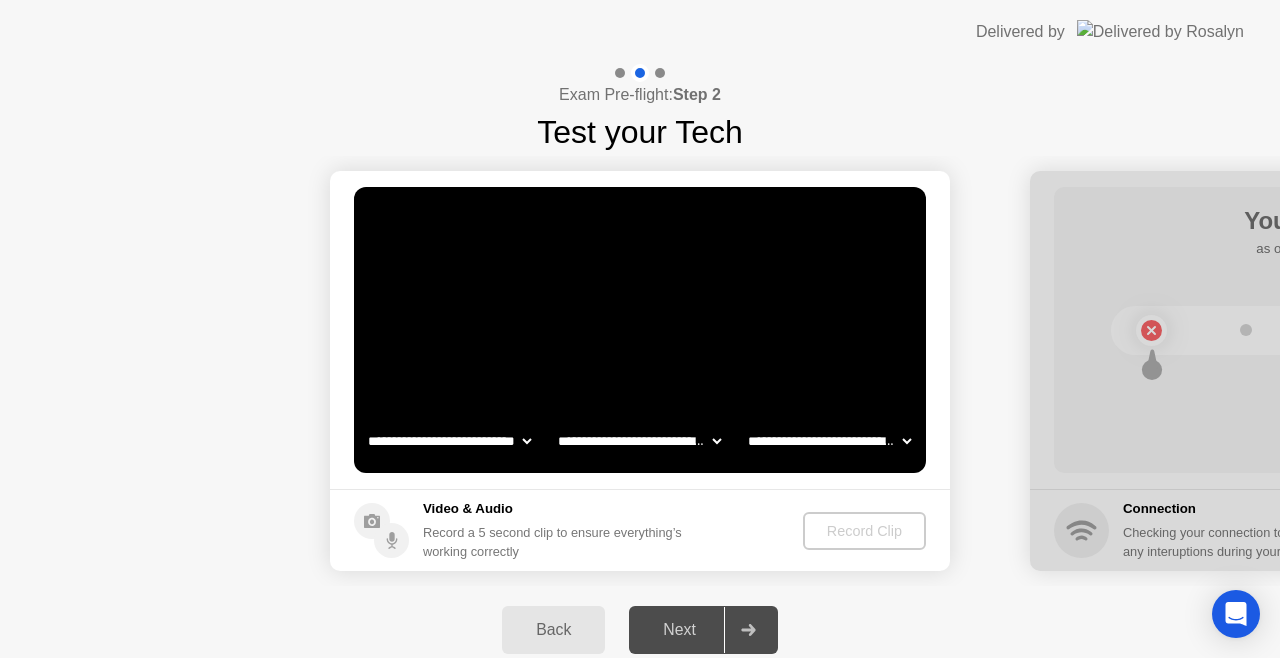click on "**********" 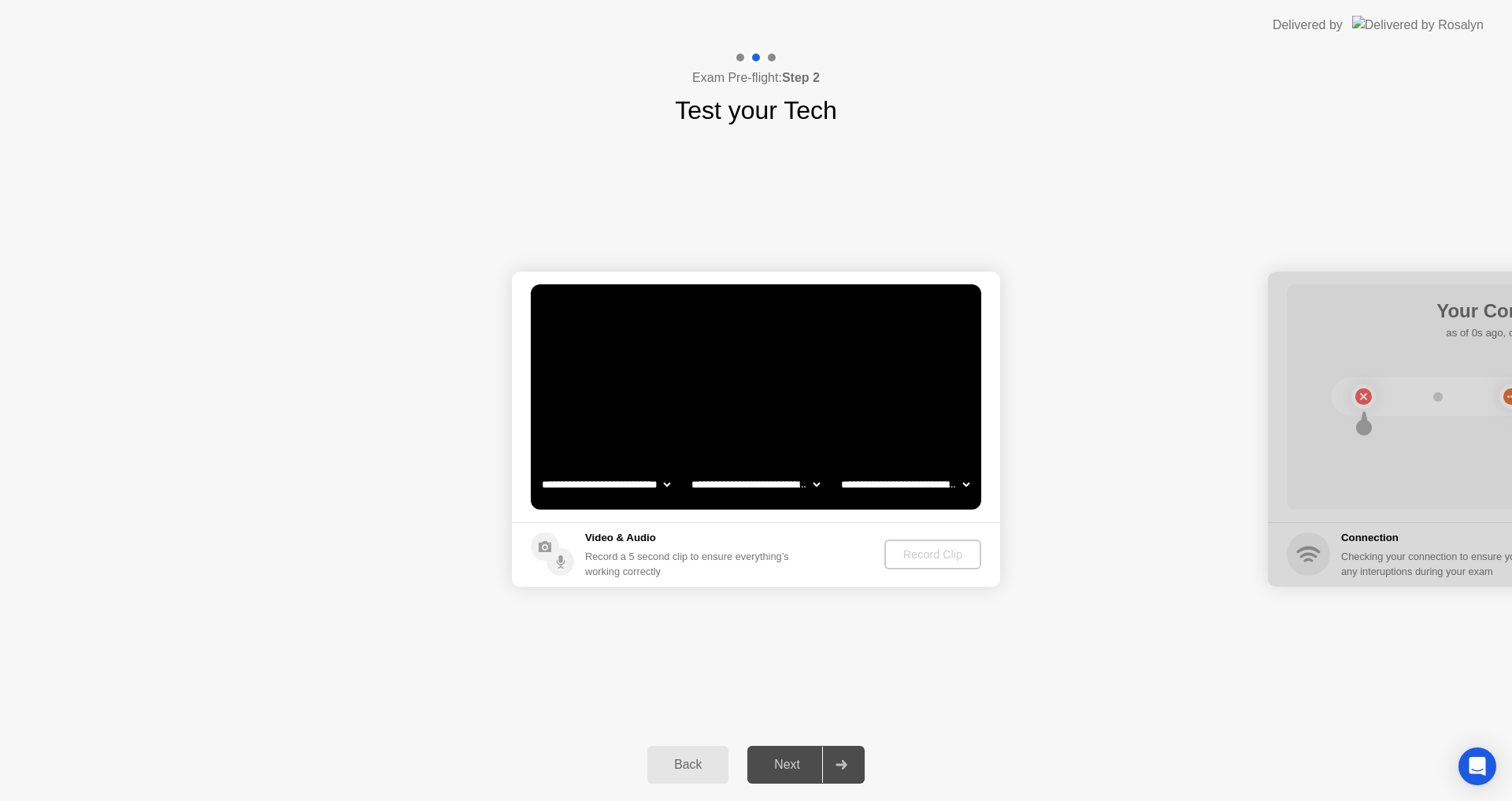 click 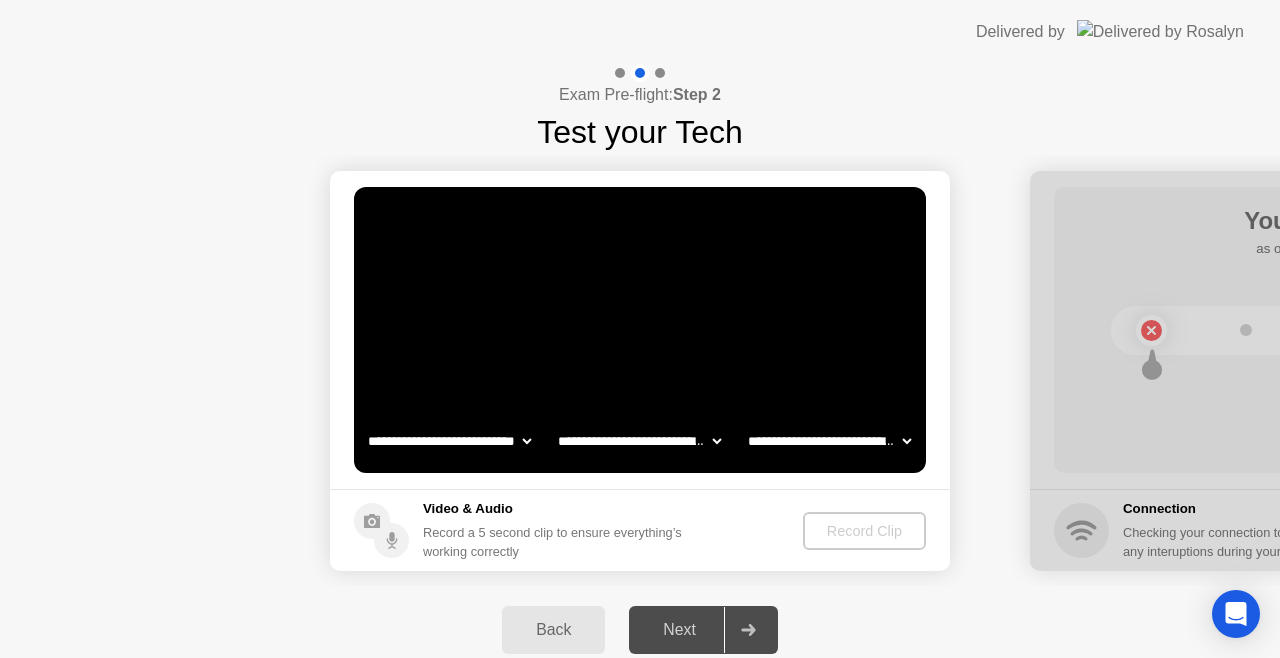 click on "Back" 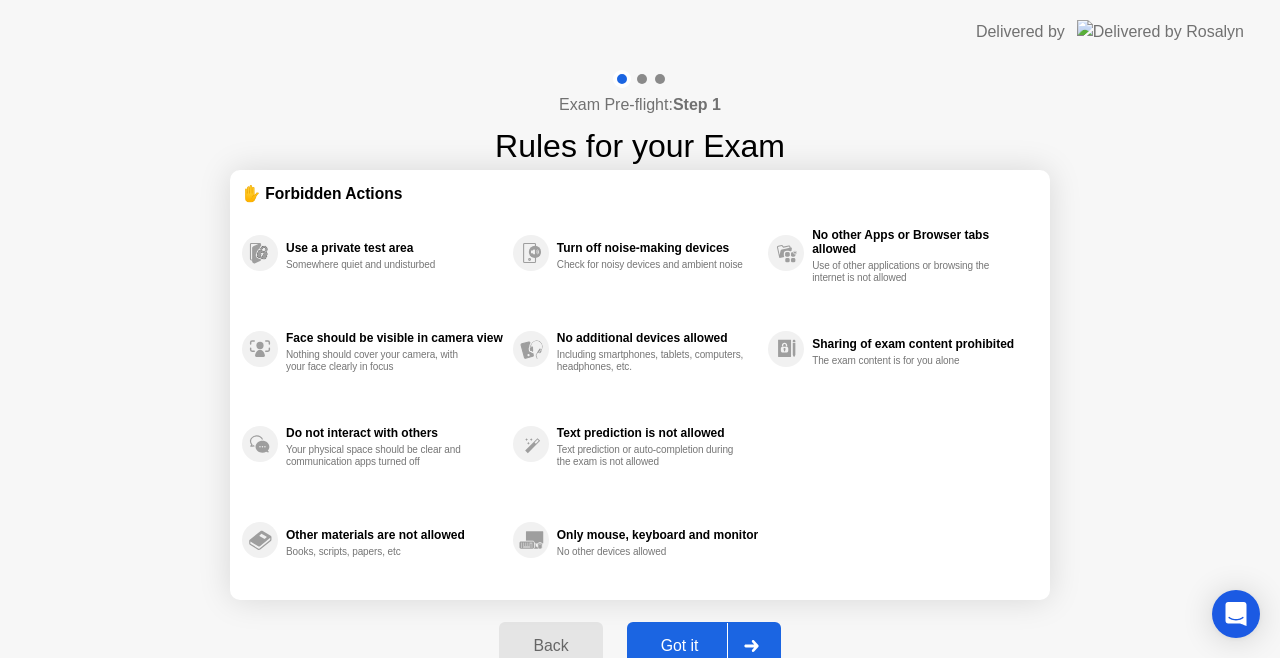 click on "Got it" 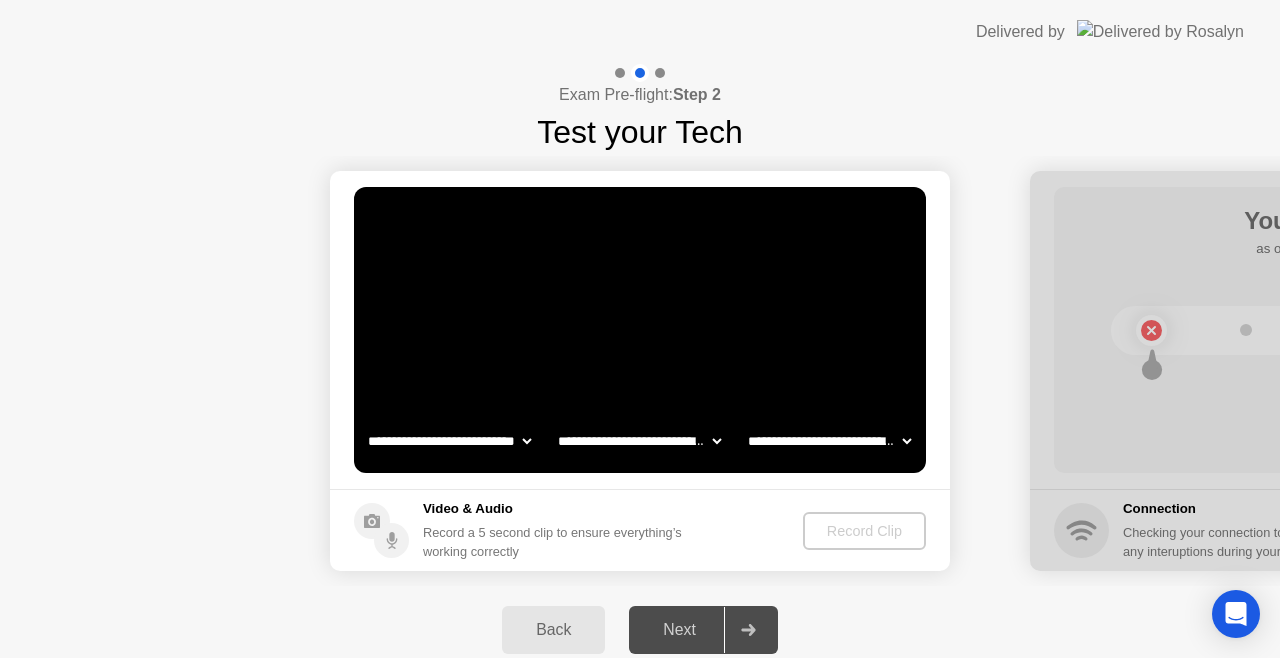 click on "**********" 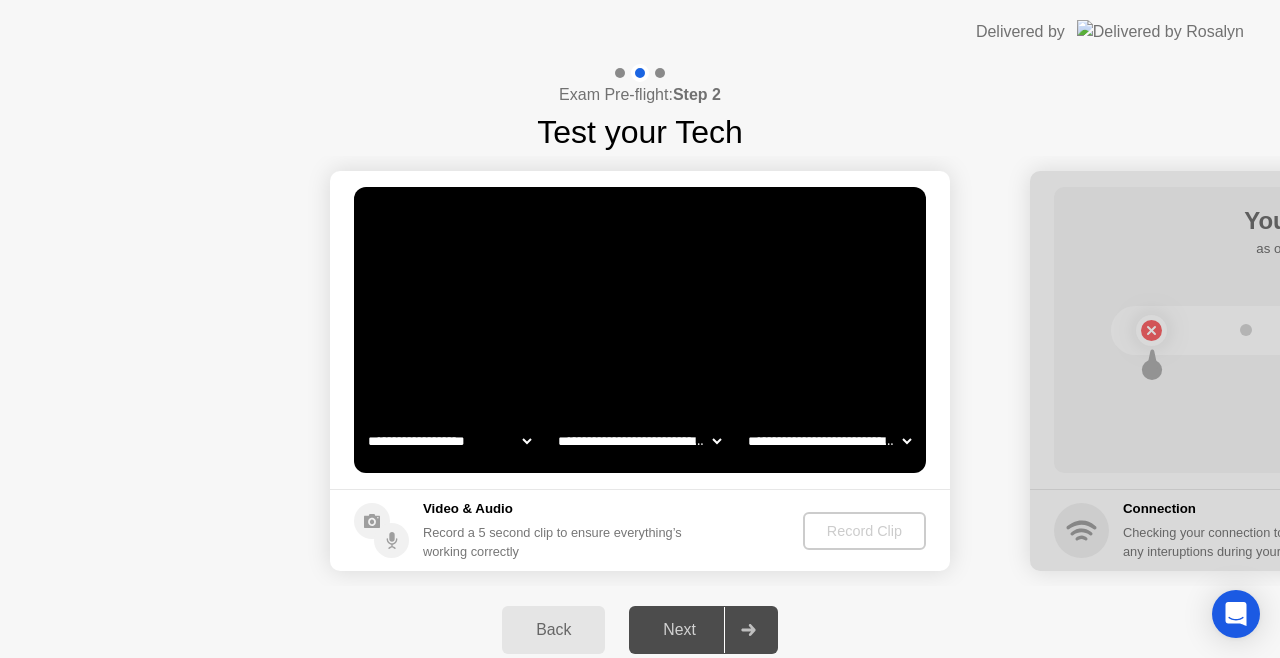 click on "**********" 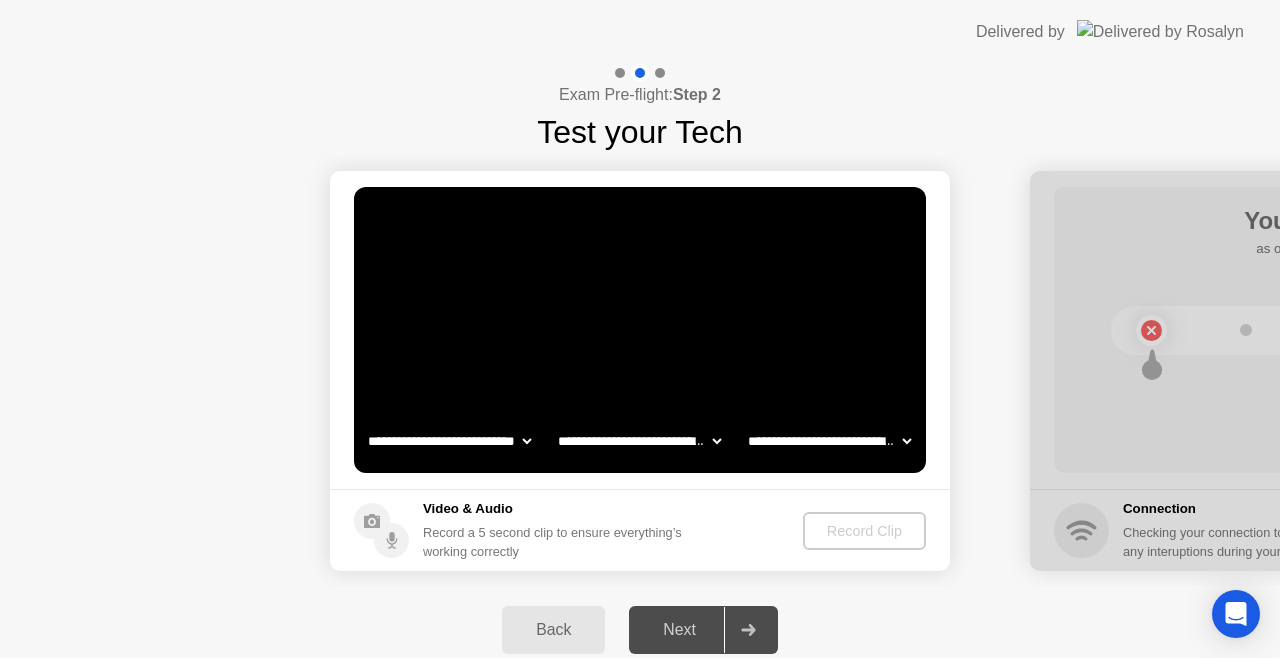 click on "**********" 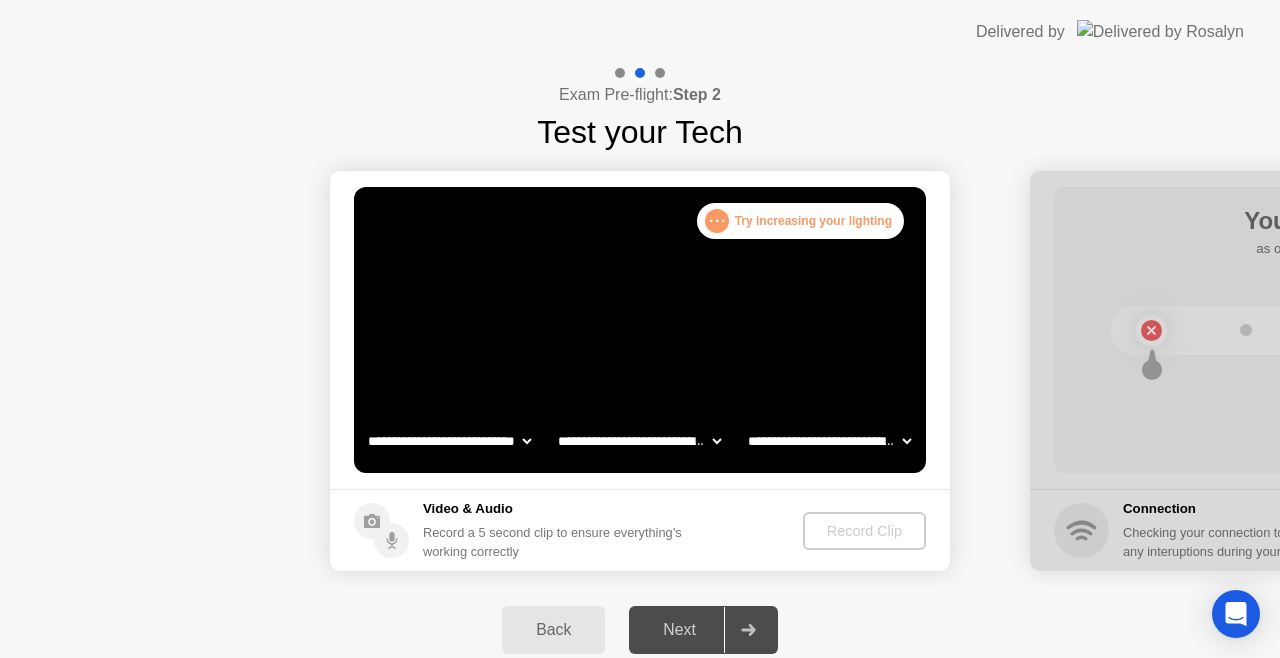 click on "**********" 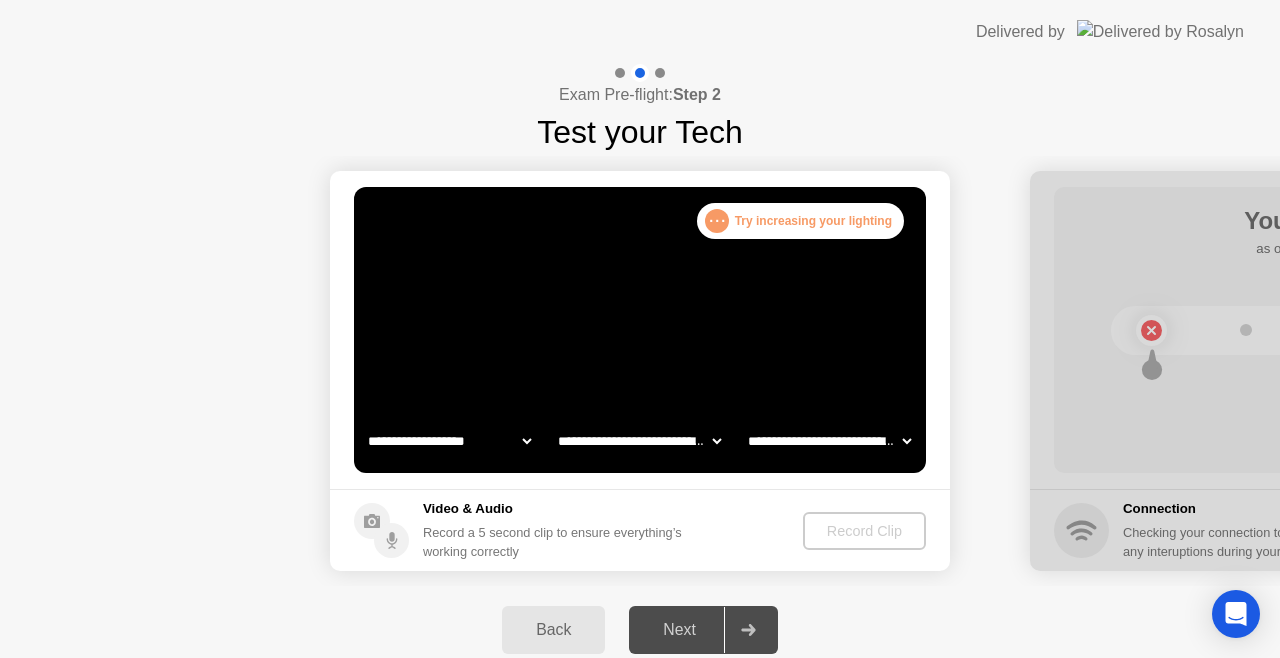 click on "**********" 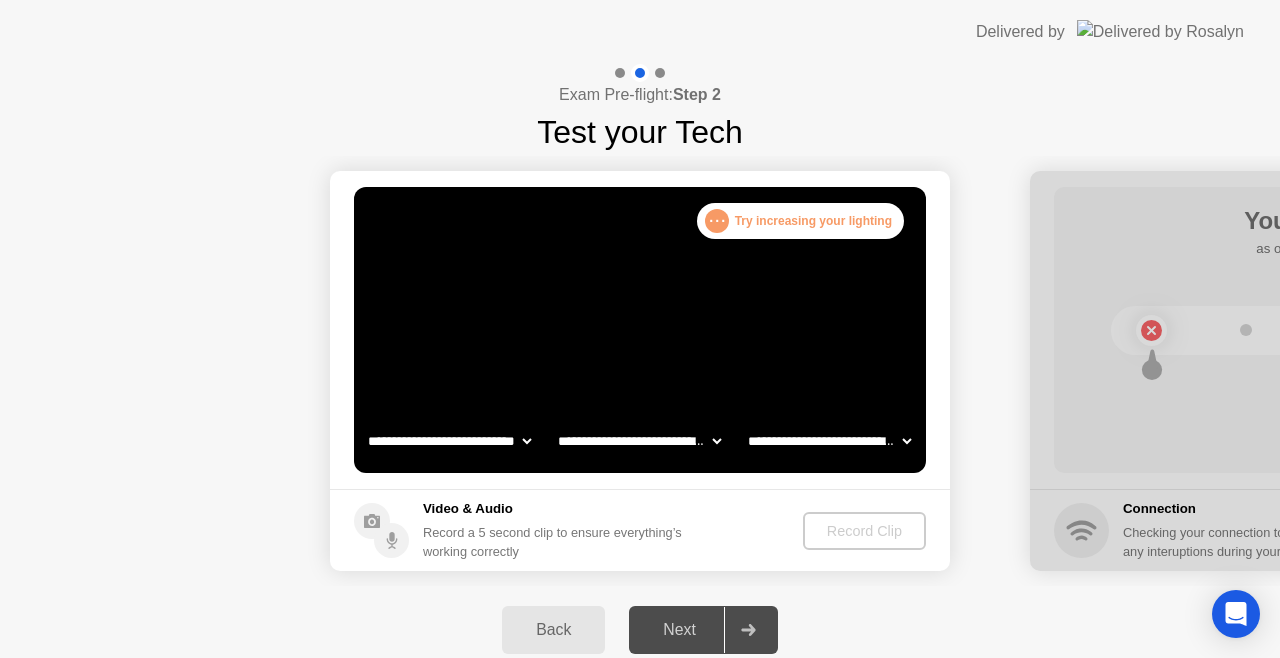 click on "**********" 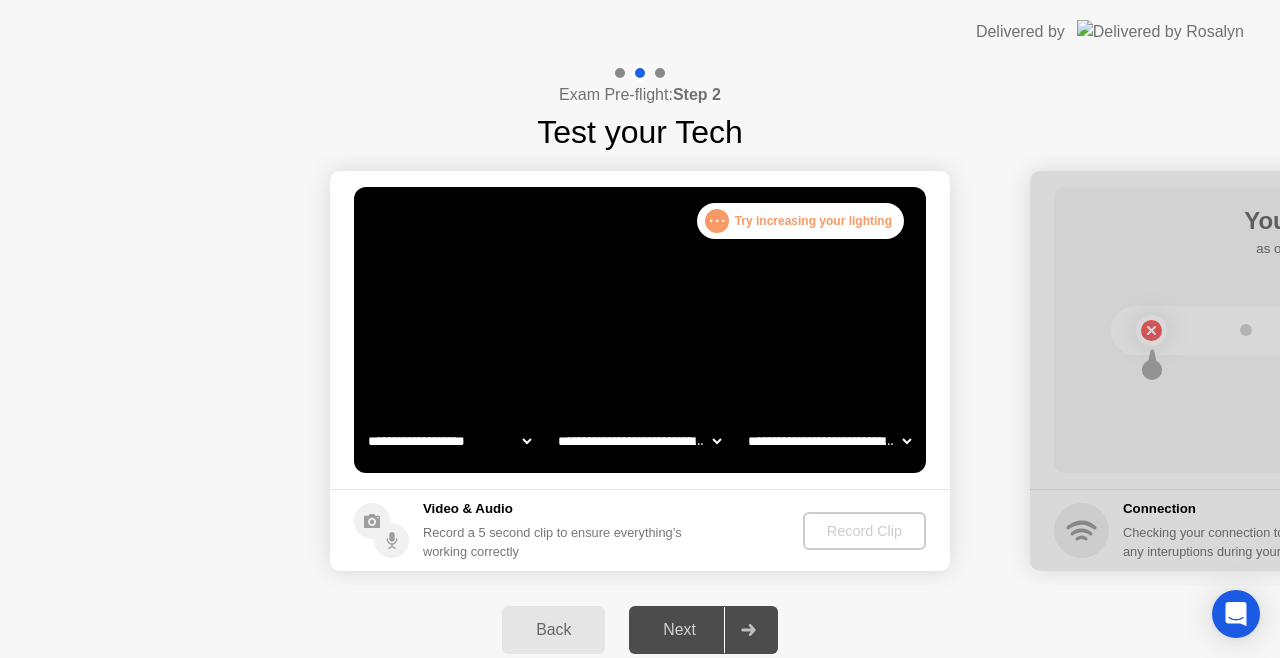 click on "**********" 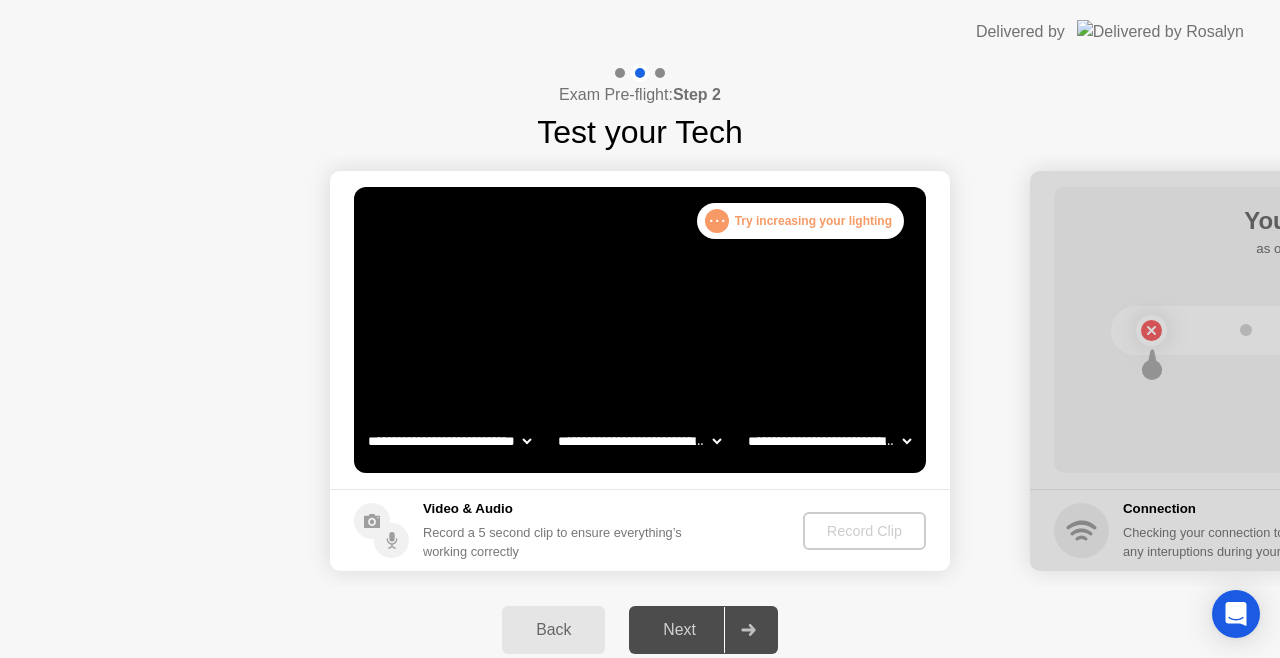click on "**********" 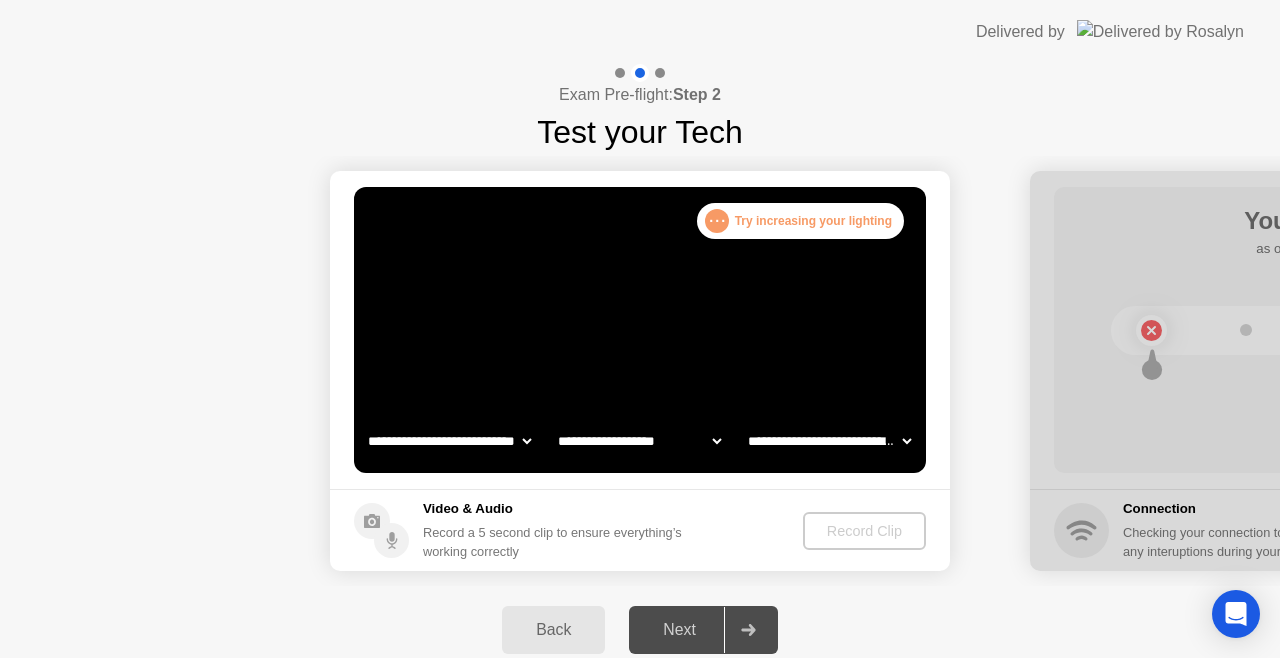 click on "**********" 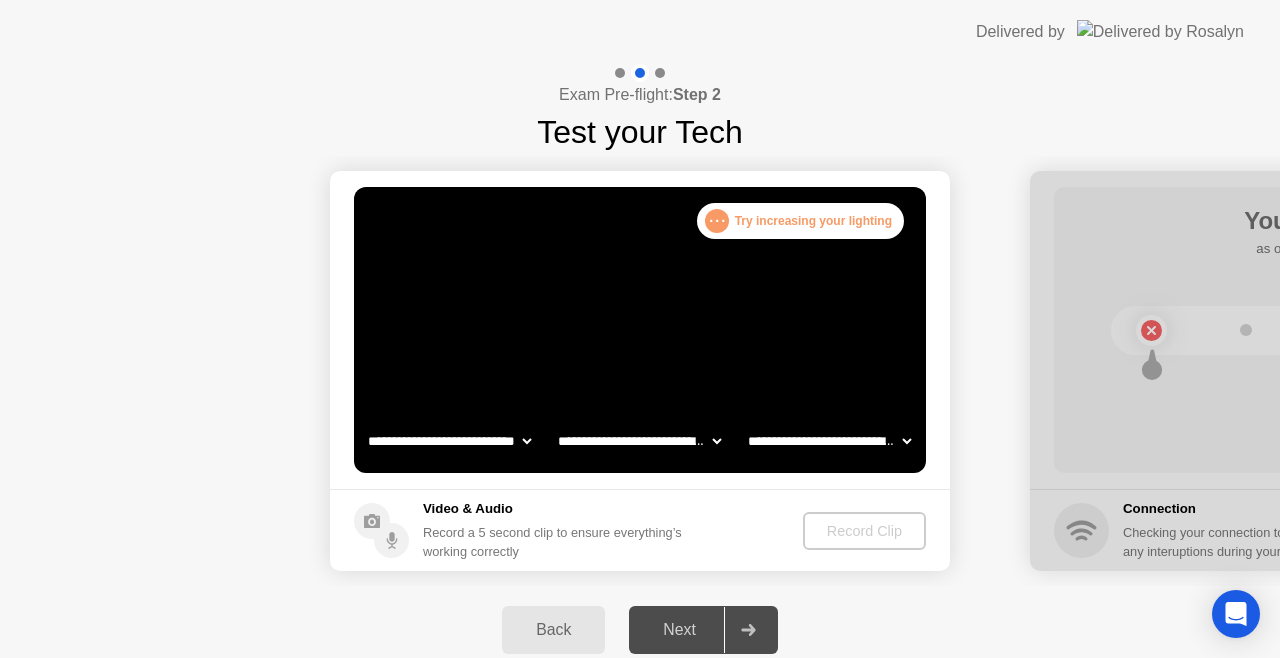 click on "**********" 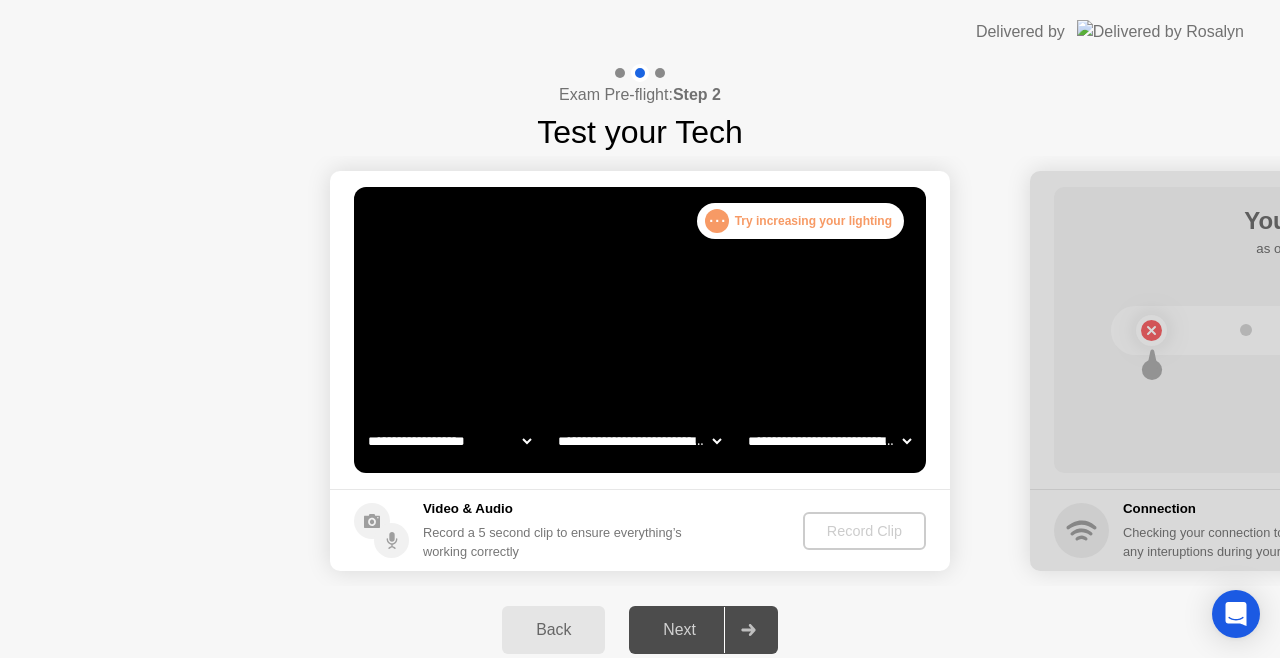 click on "**********" 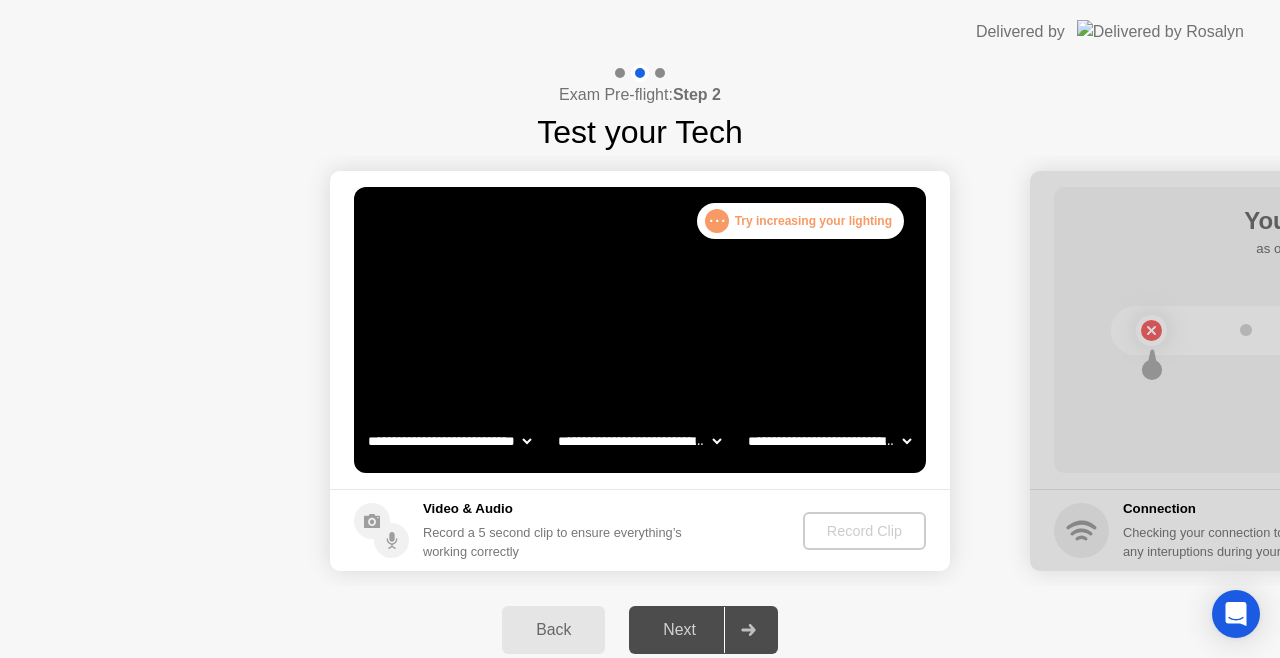 click on "**********" 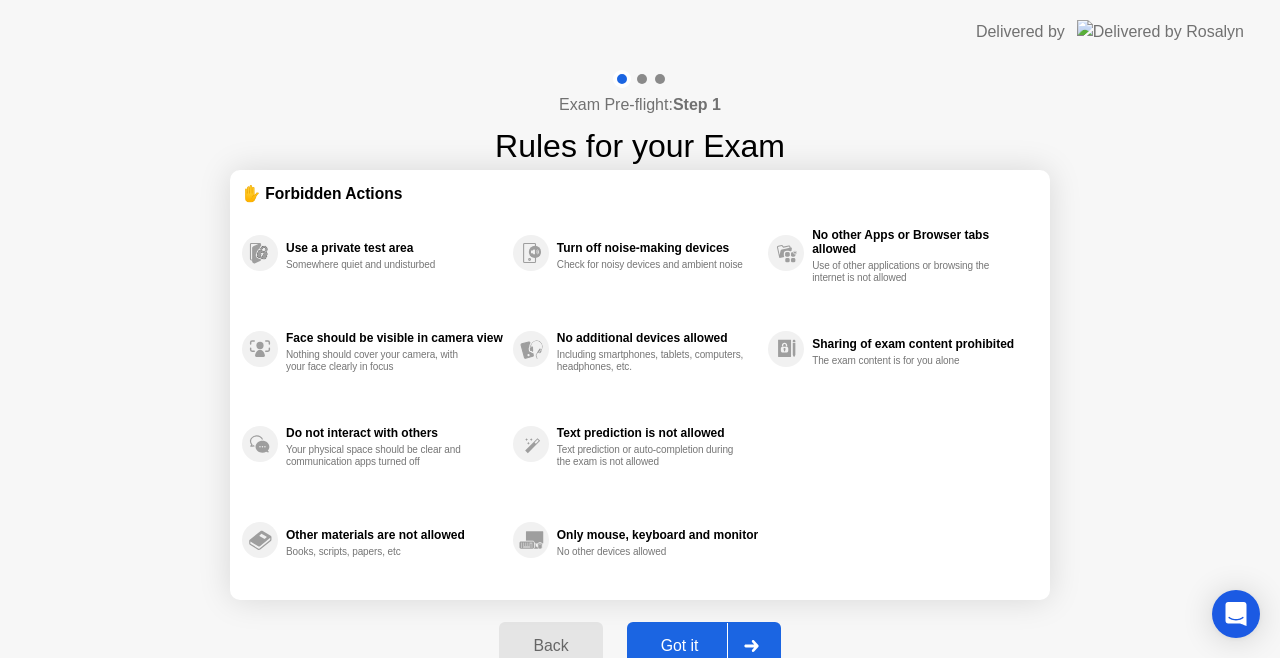 click on "Back" 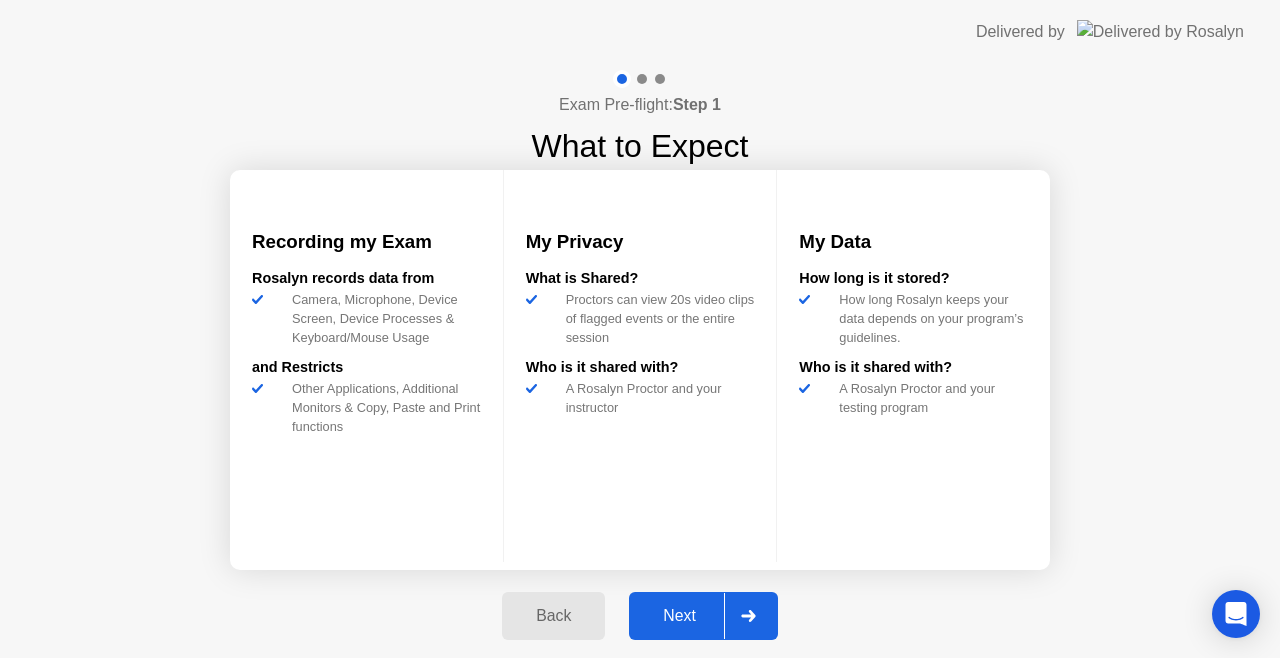 click on "Back" 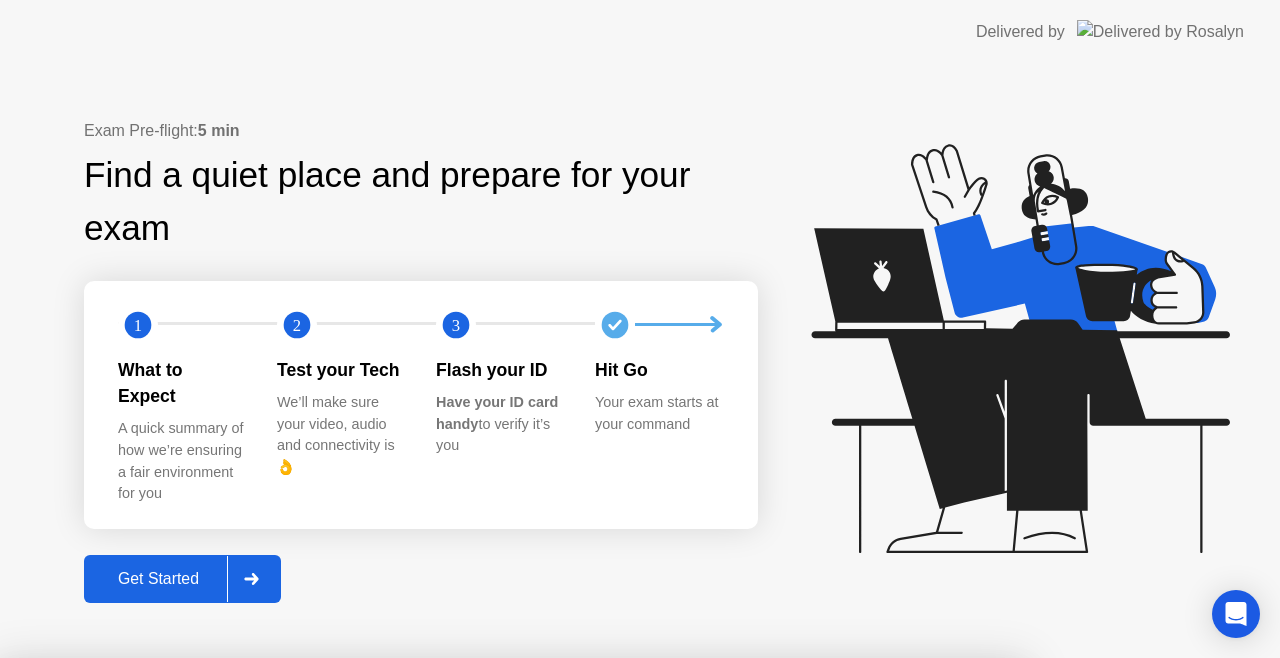 click on "Yes" at bounding box center [464, 771] 